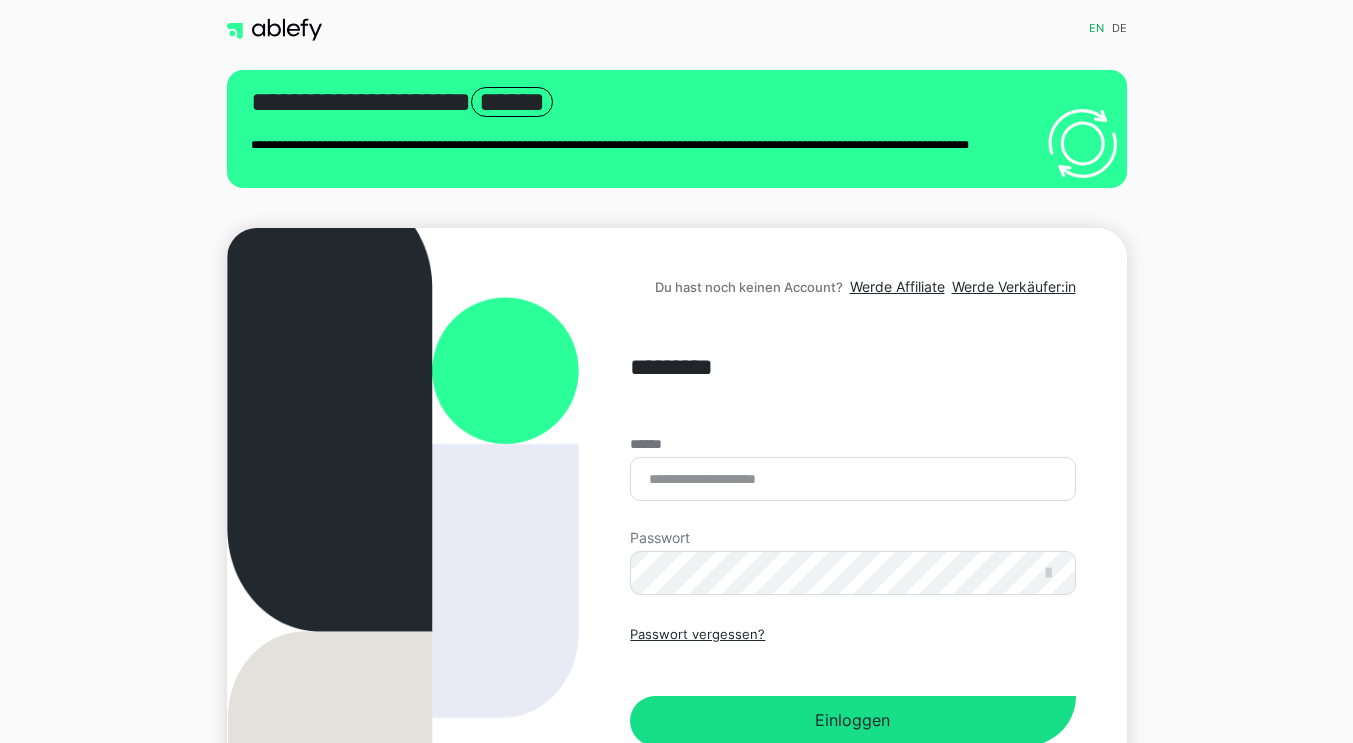 scroll, scrollTop: 0, scrollLeft: 0, axis: both 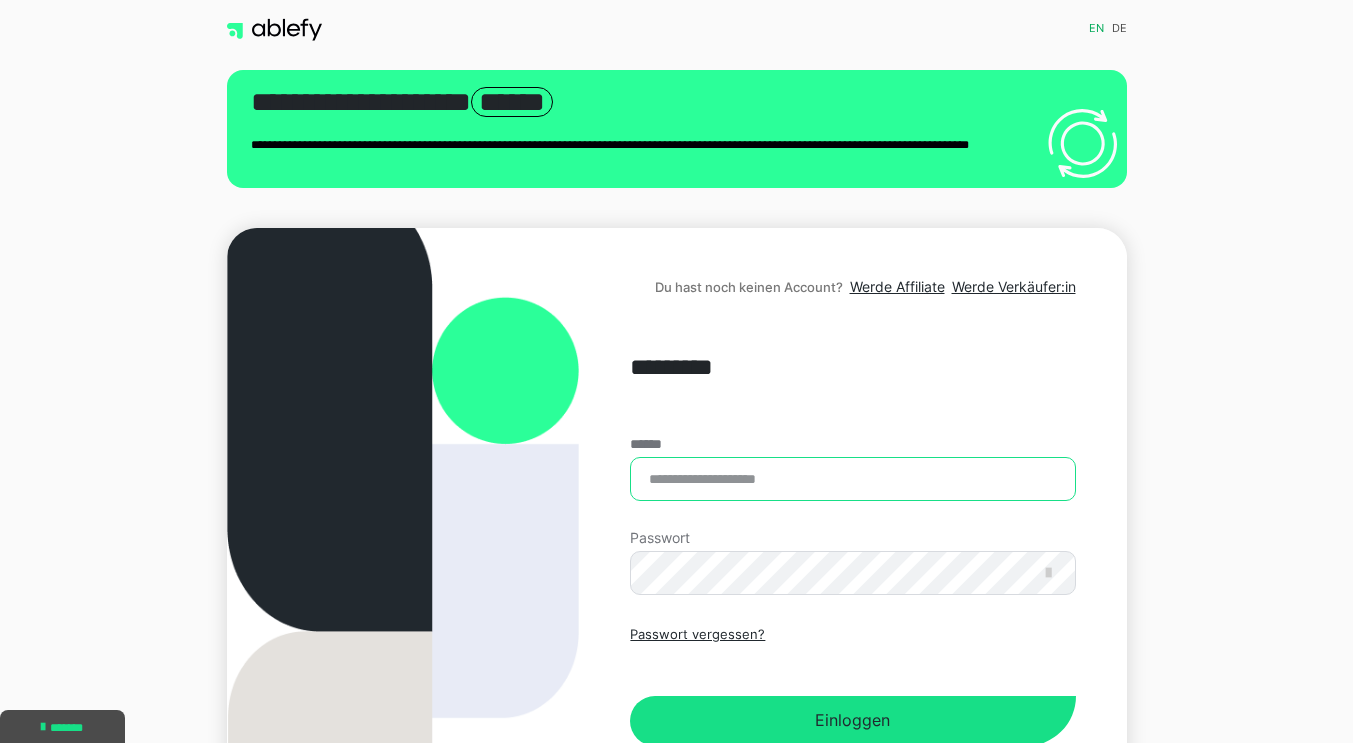 click on "******" at bounding box center (852, 479) 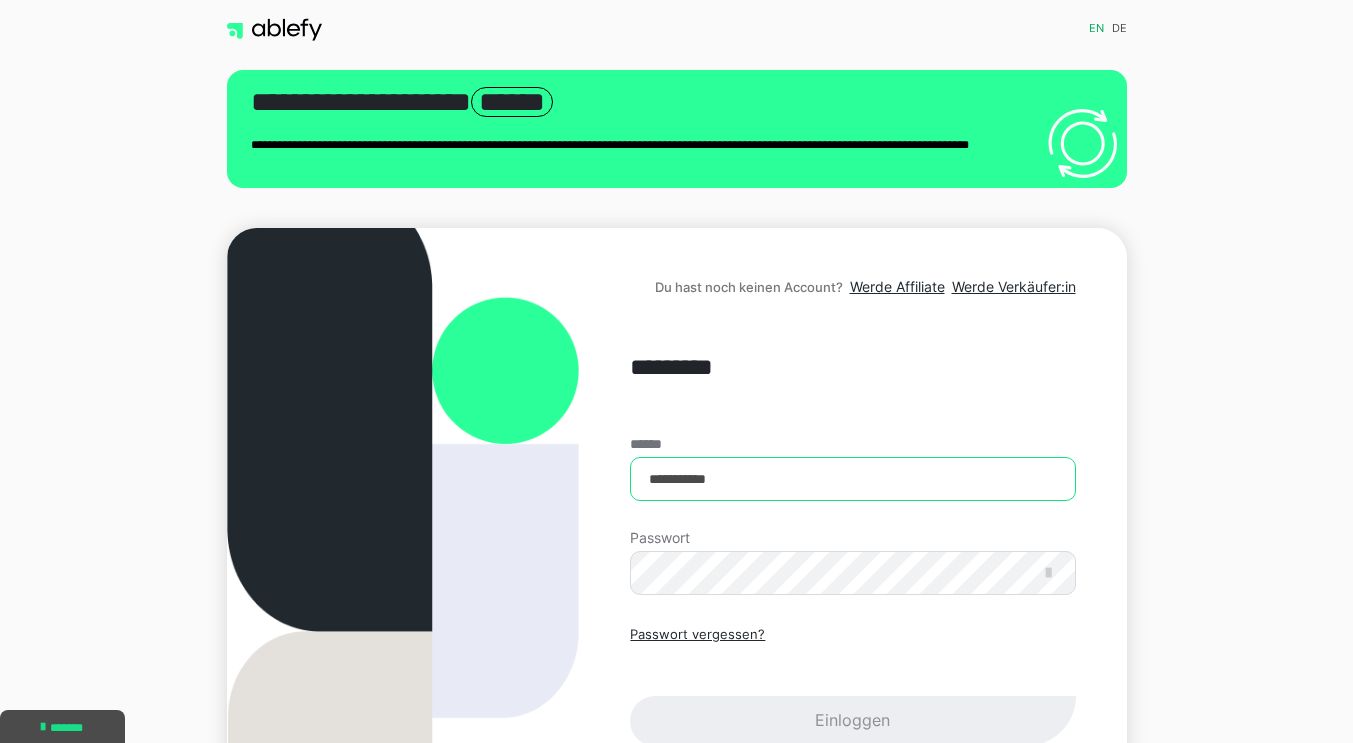 type on "**********" 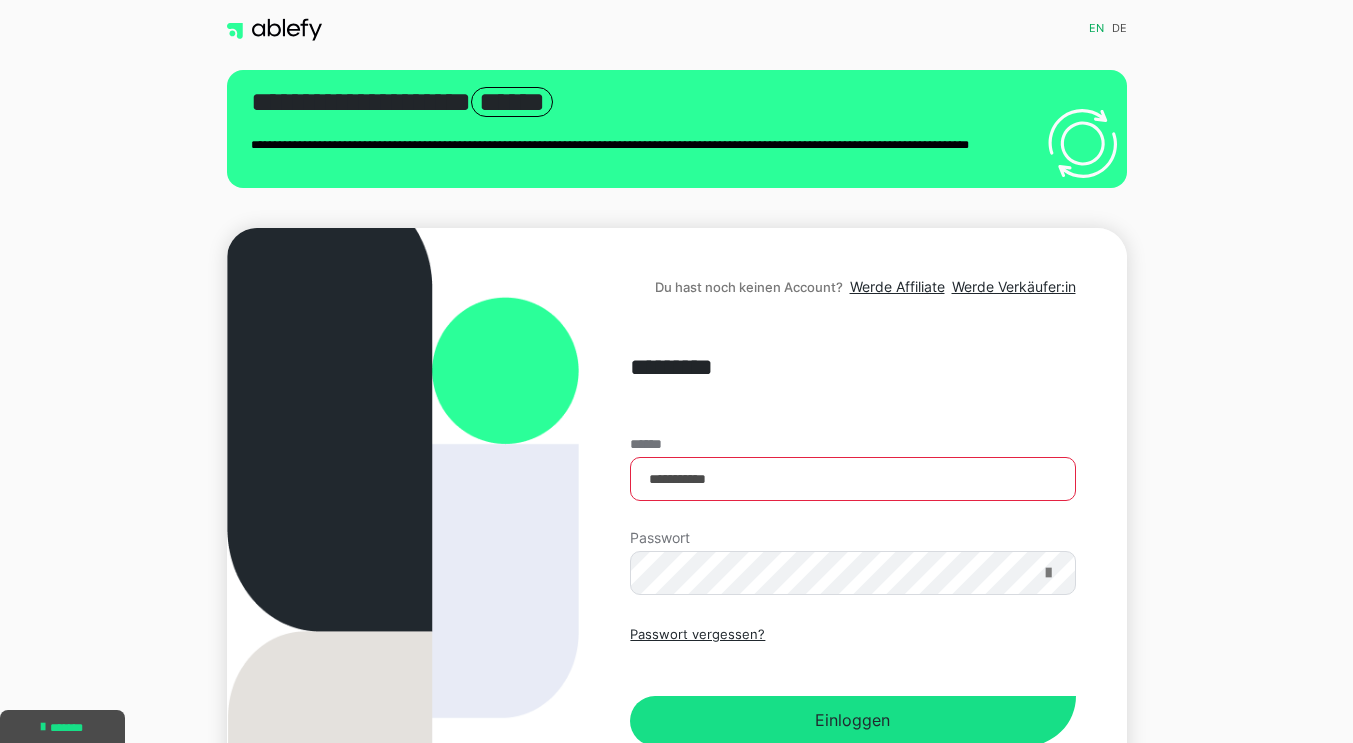 click at bounding box center (1048, 573) 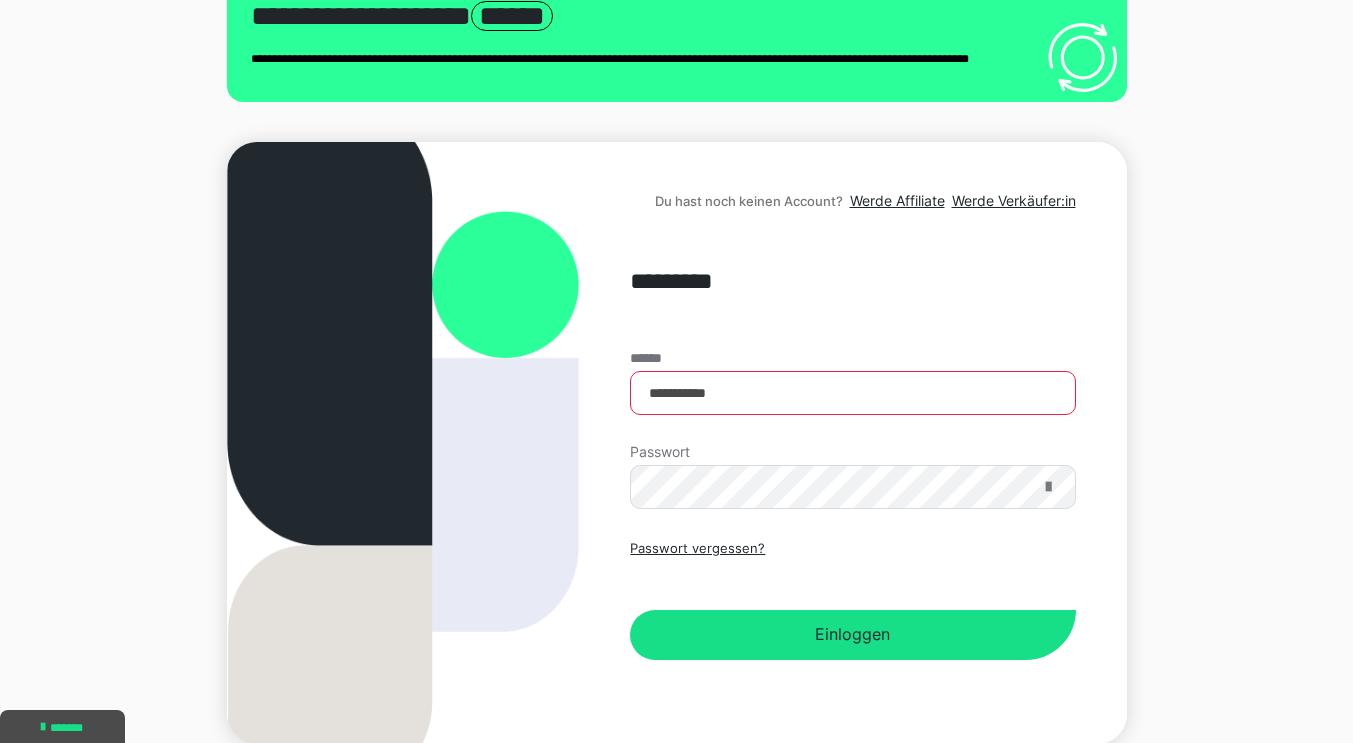 scroll, scrollTop: 88, scrollLeft: 0, axis: vertical 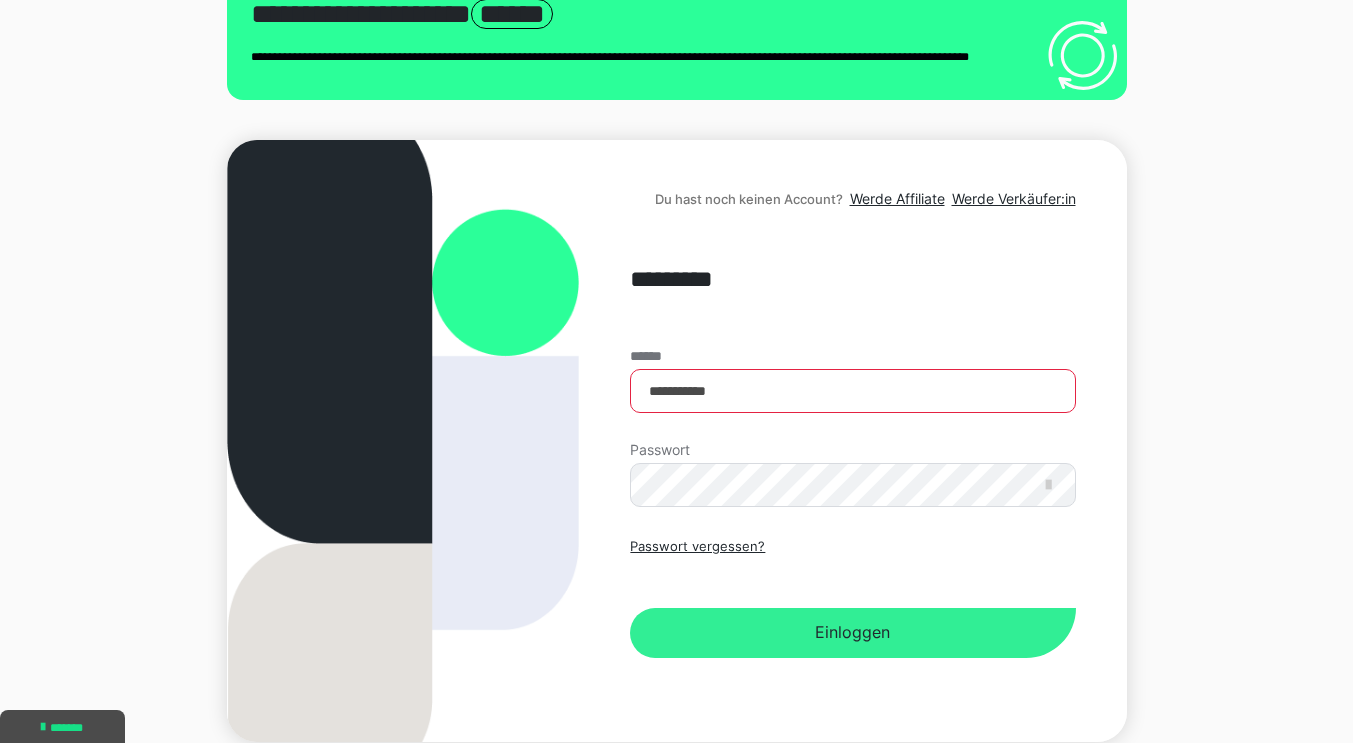 click on "Einloggen" at bounding box center (852, 633) 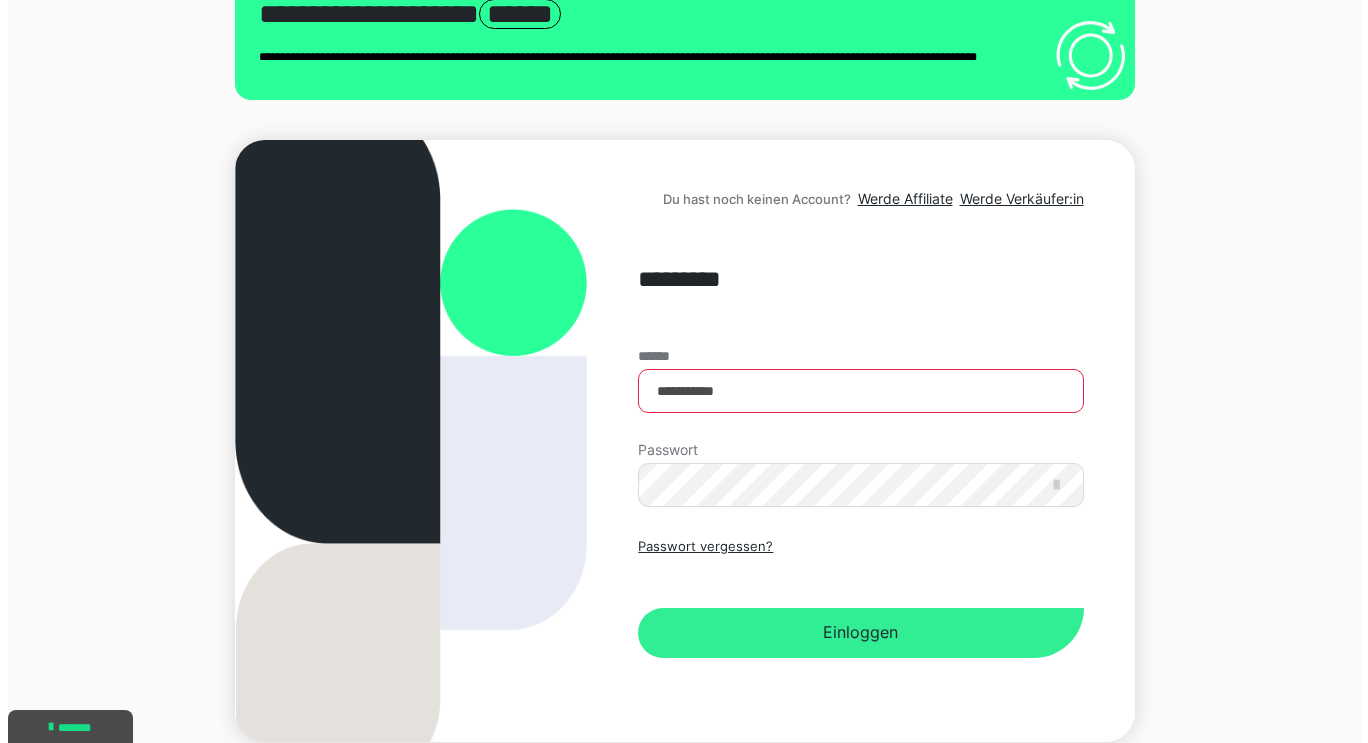 scroll, scrollTop: 0, scrollLeft: 0, axis: both 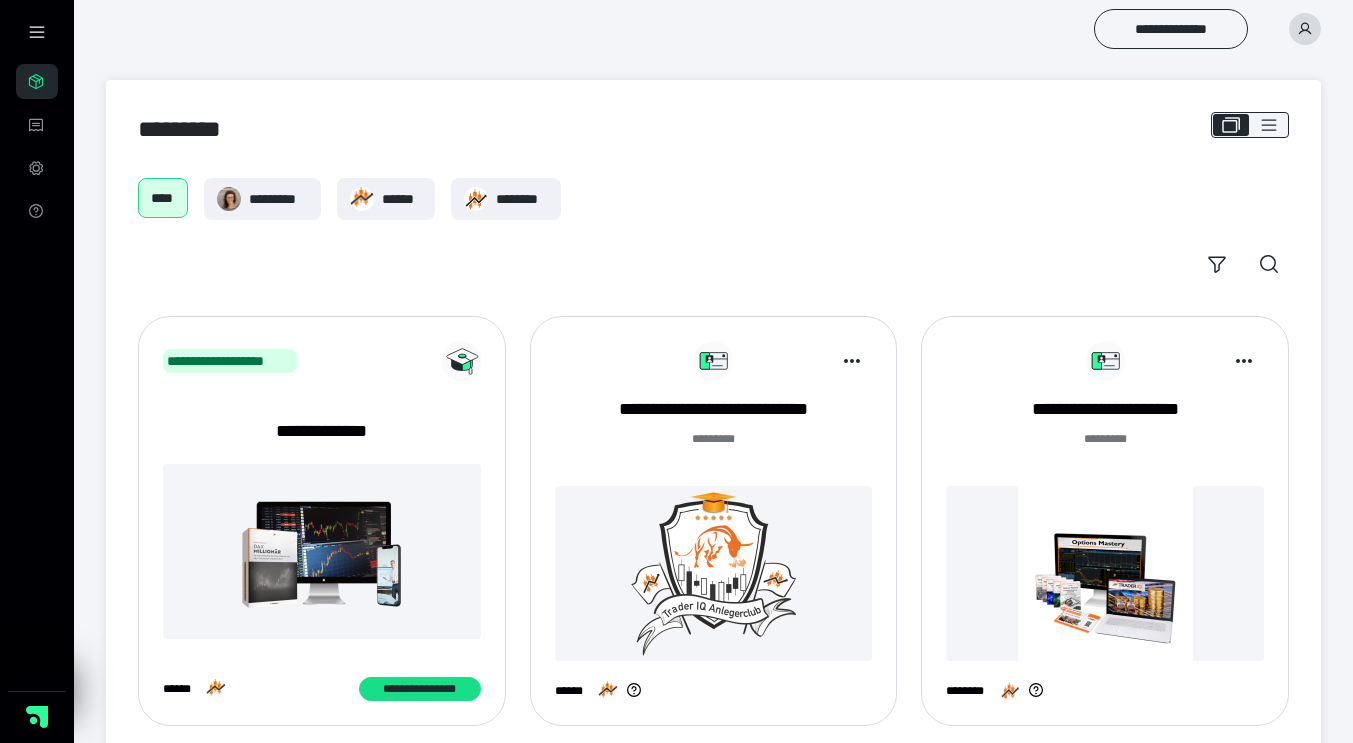 click at bounding box center [1105, 573] 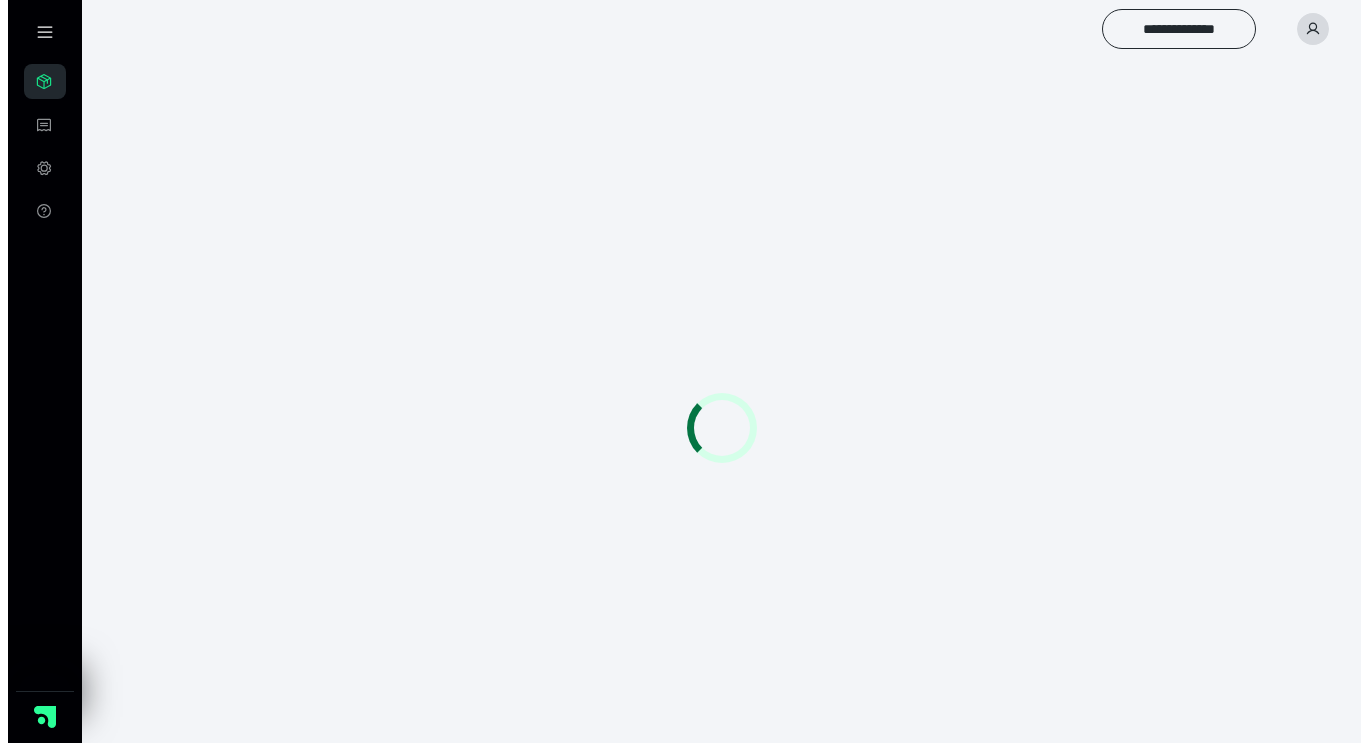 scroll, scrollTop: 0, scrollLeft: 0, axis: both 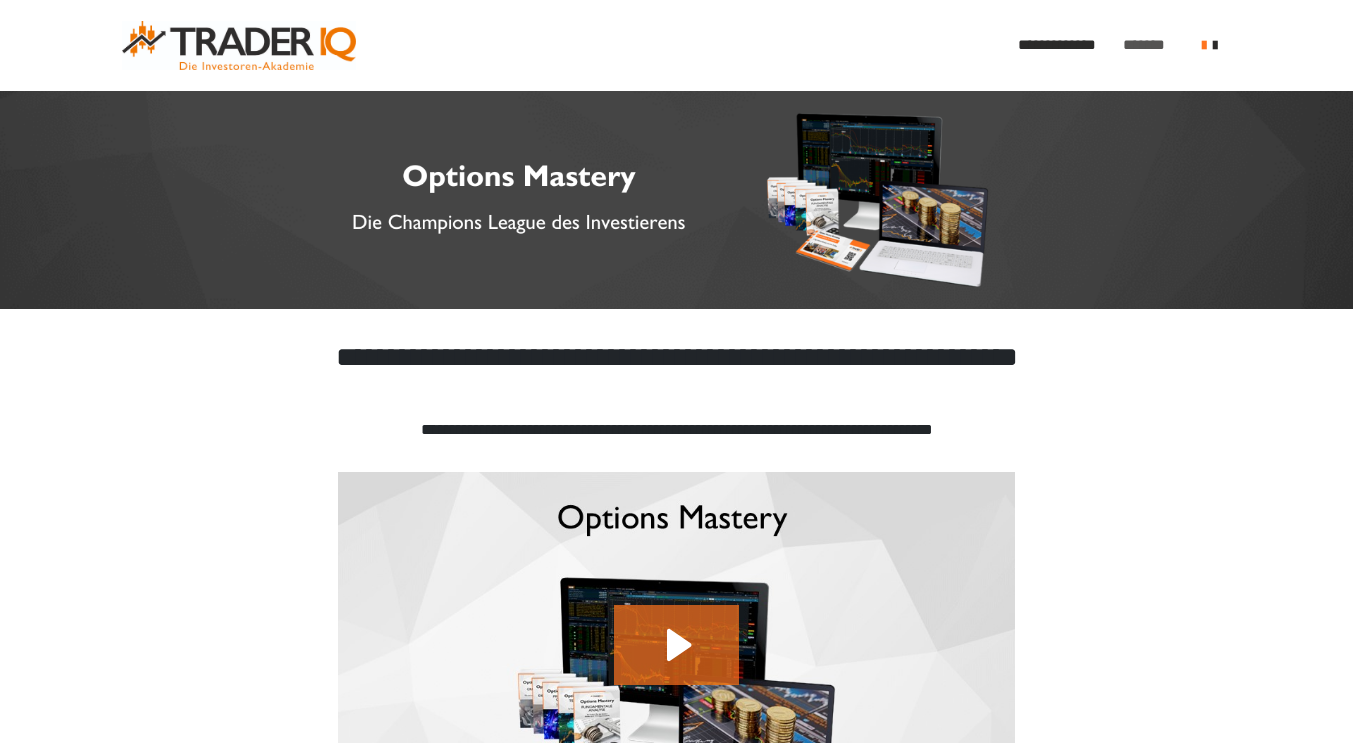 click on "*******" at bounding box center (1147, 45) 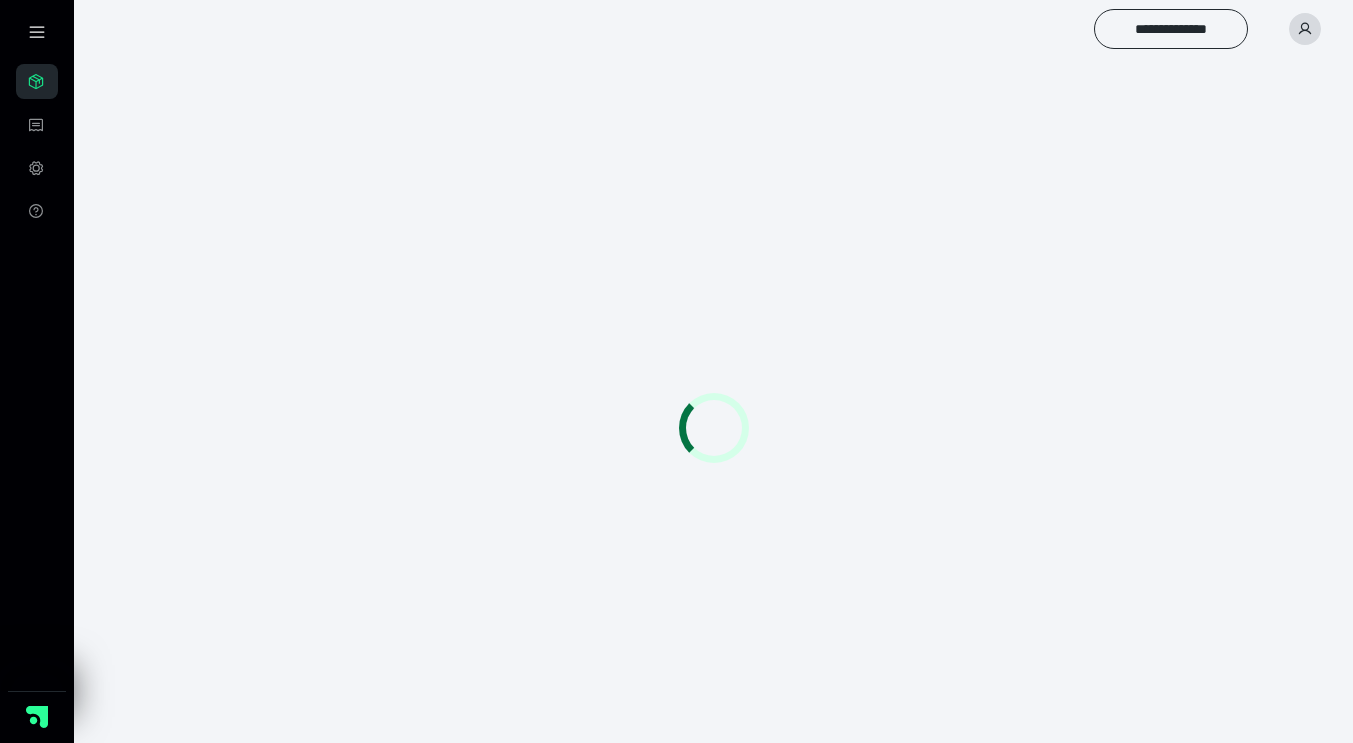 scroll, scrollTop: 0, scrollLeft: 0, axis: both 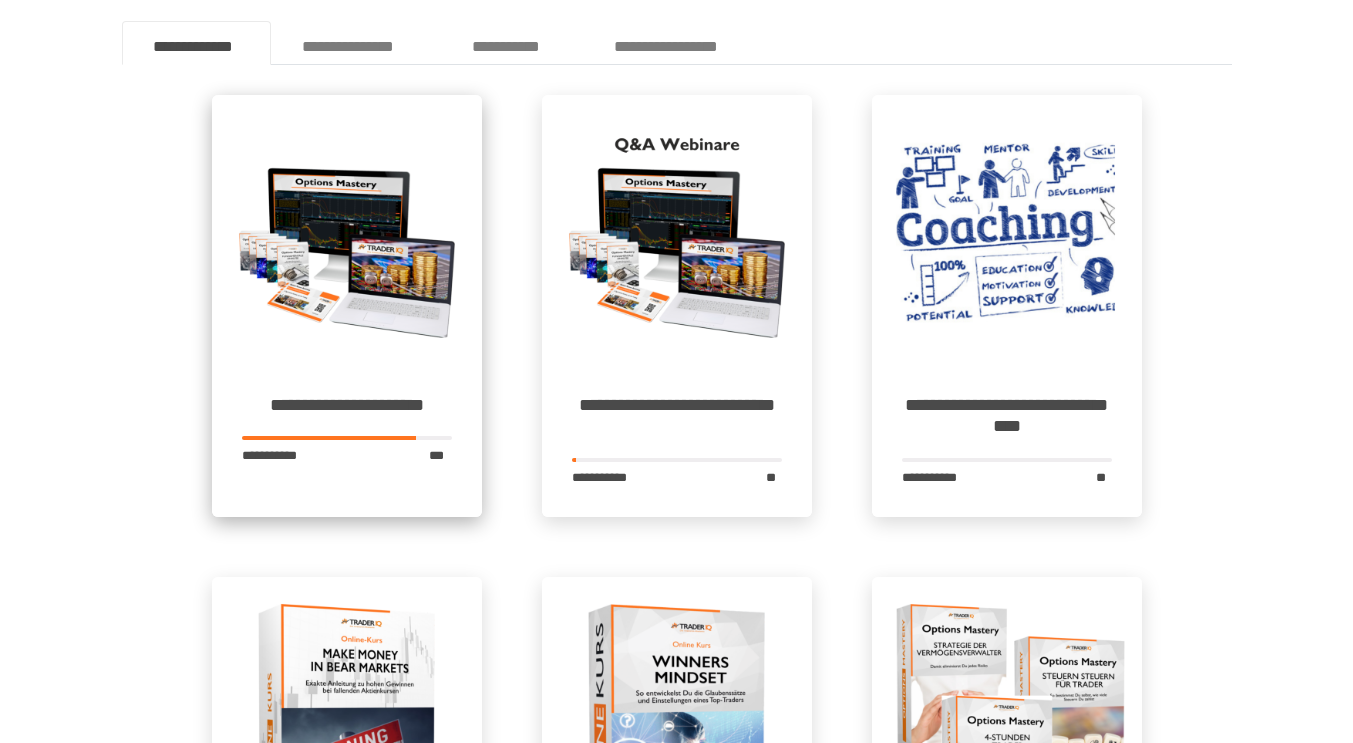 click at bounding box center [347, 230] 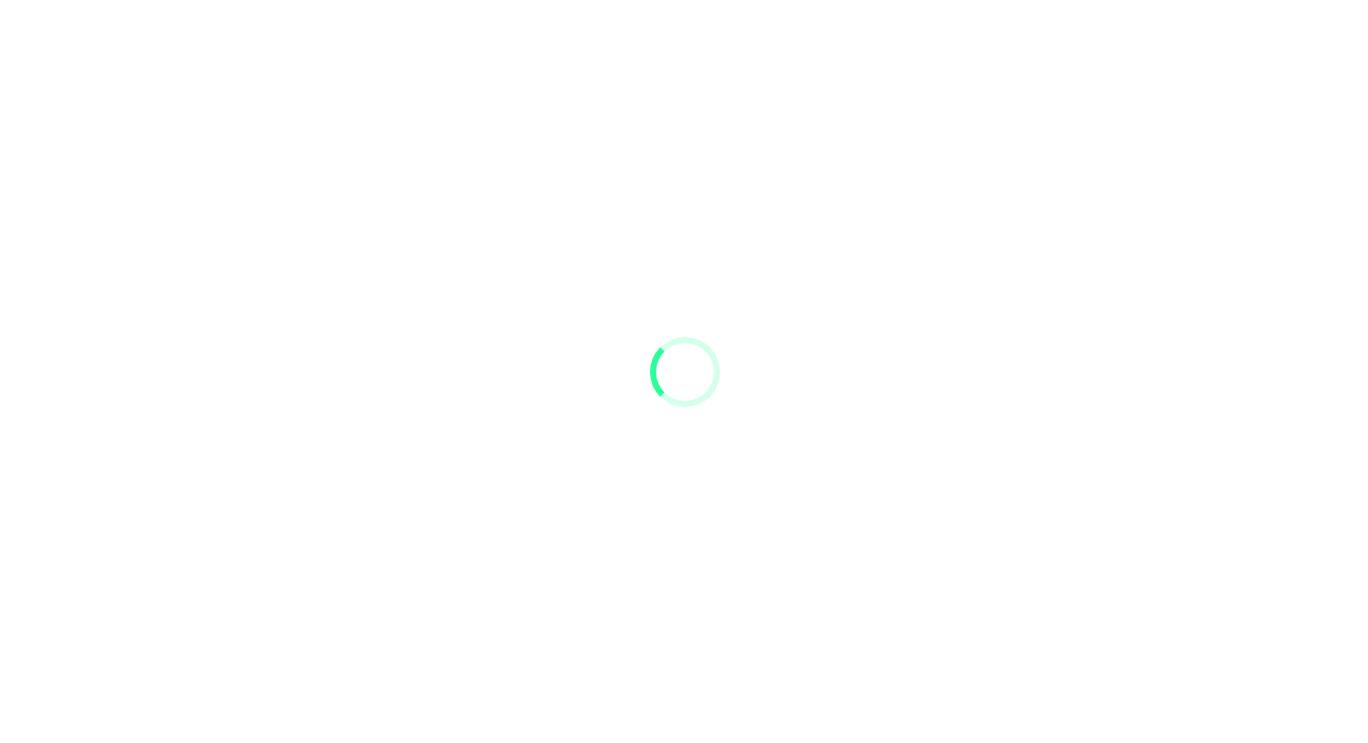 scroll, scrollTop: 0, scrollLeft: 0, axis: both 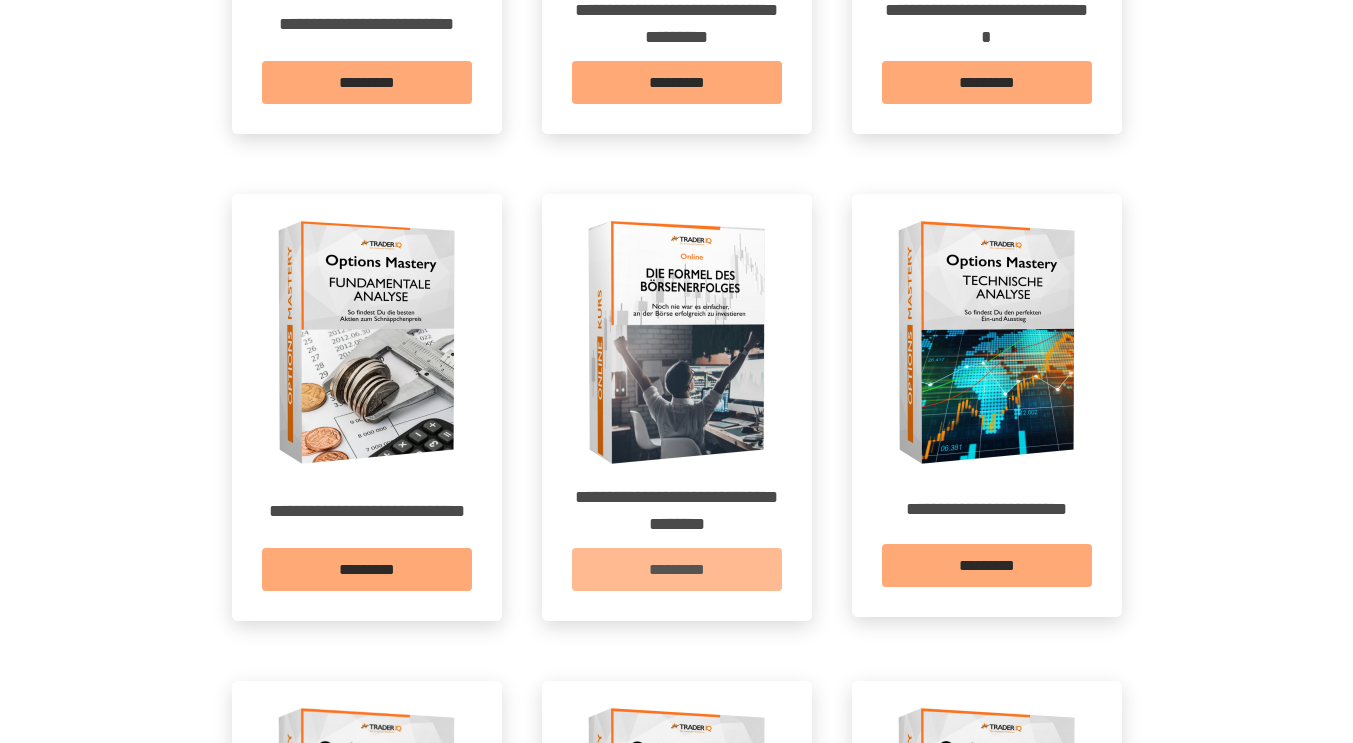 click on "*********" at bounding box center (677, 569) 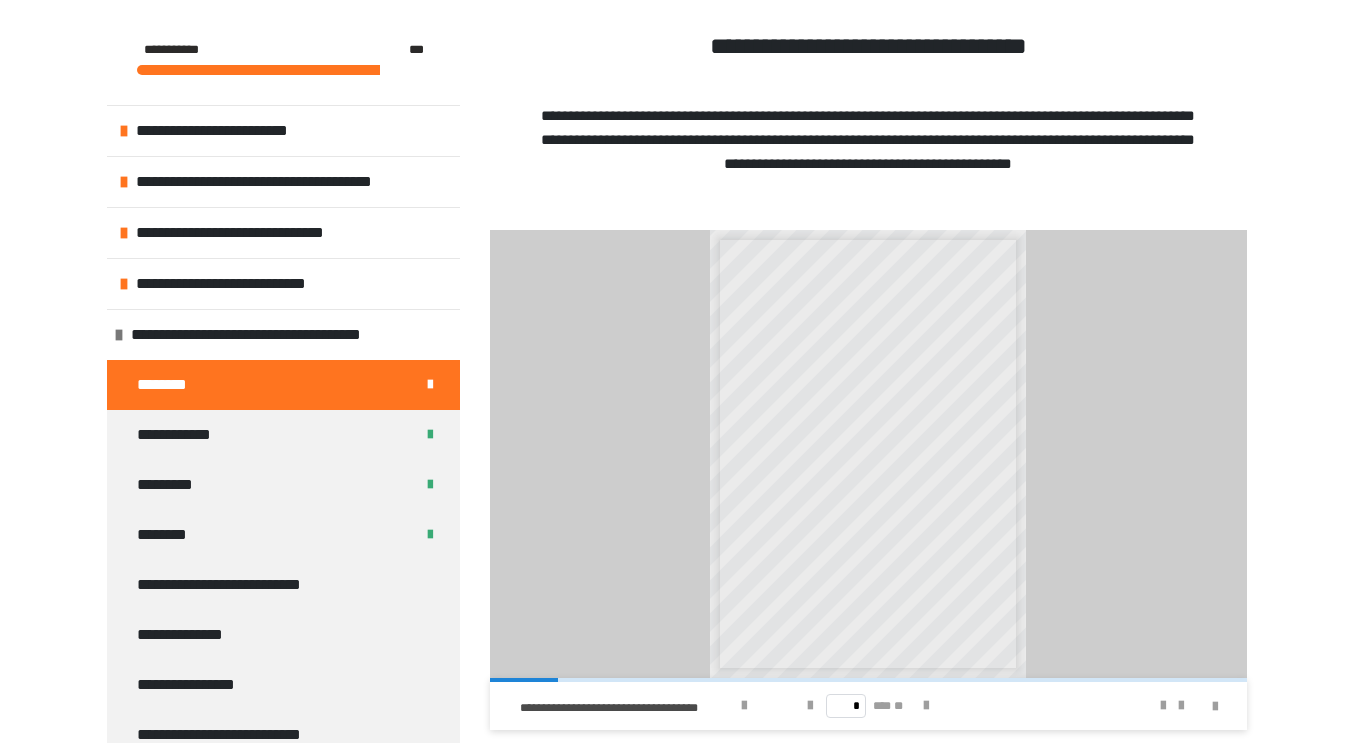 scroll, scrollTop: 484, scrollLeft: 0, axis: vertical 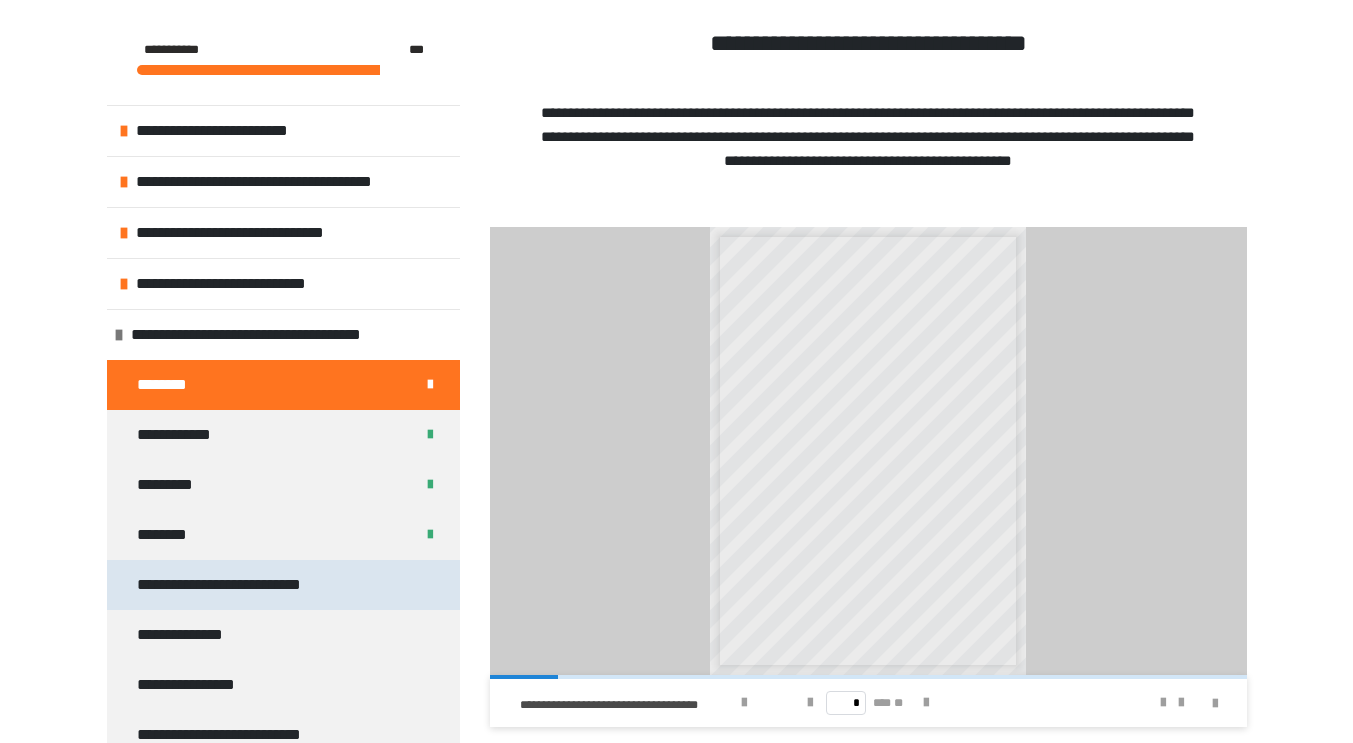 click on "**********" at bounding box center (230, 585) 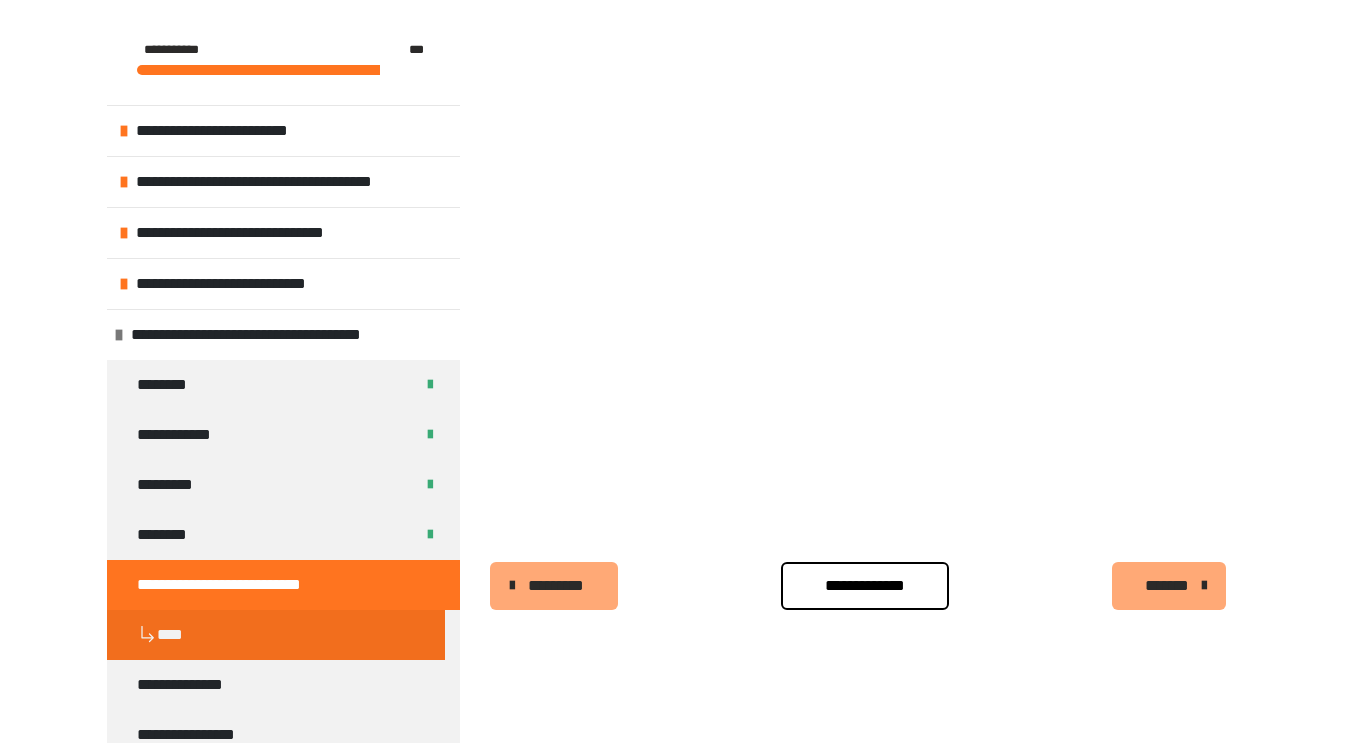 scroll, scrollTop: 431, scrollLeft: 0, axis: vertical 